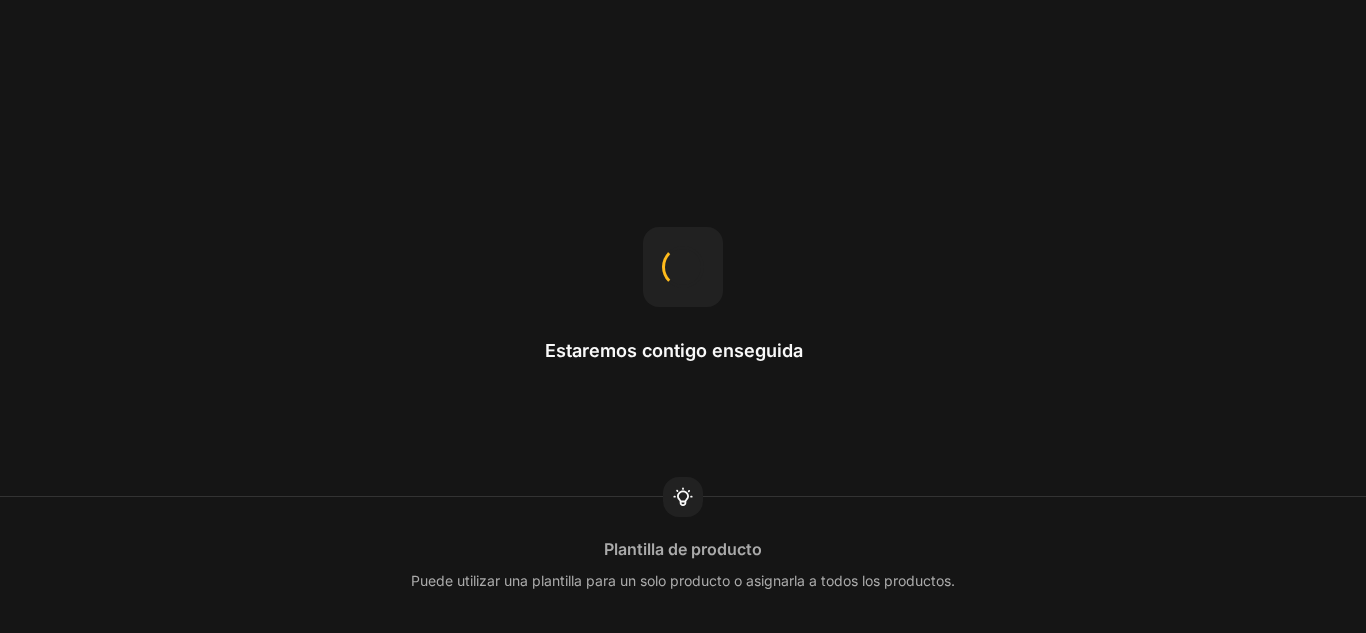 scroll, scrollTop: 0, scrollLeft: 0, axis: both 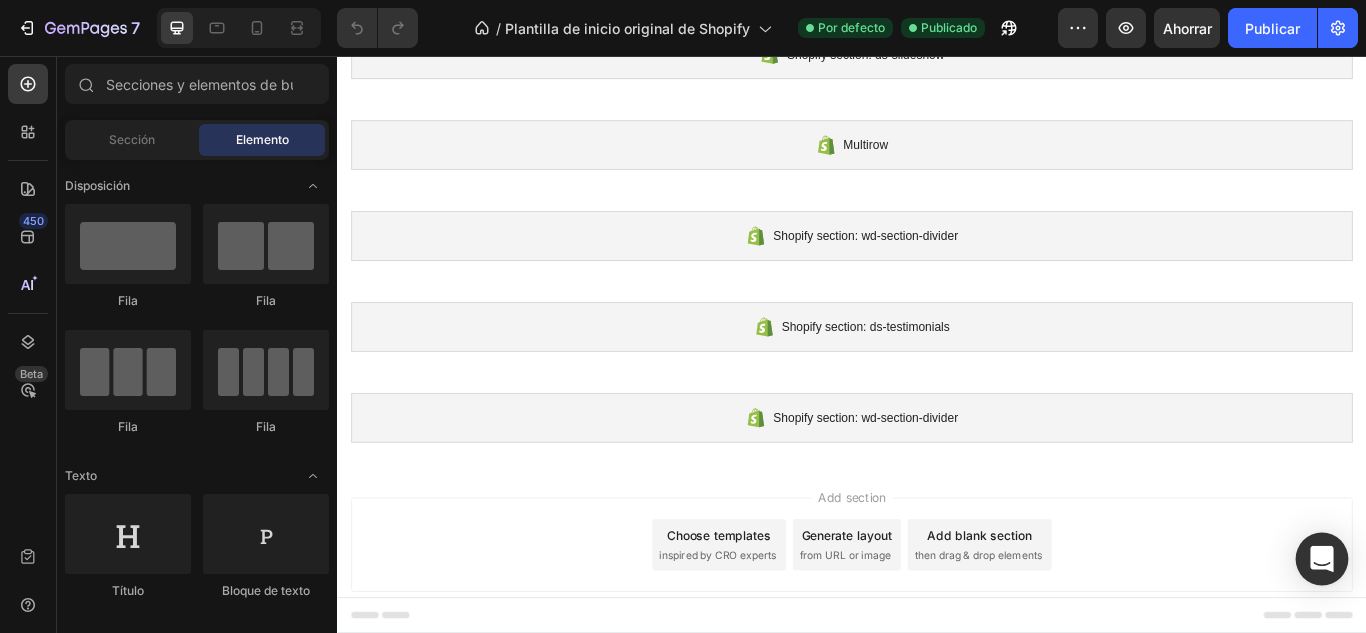 click 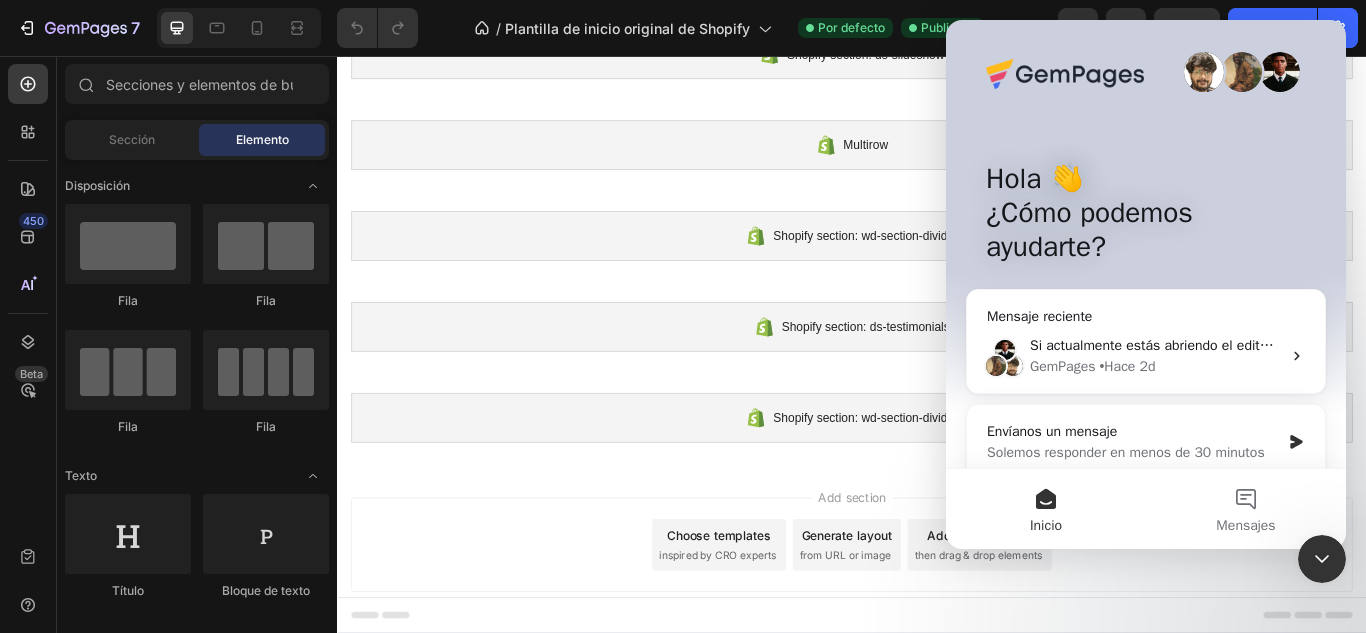 scroll, scrollTop: 0, scrollLeft: 0, axis: both 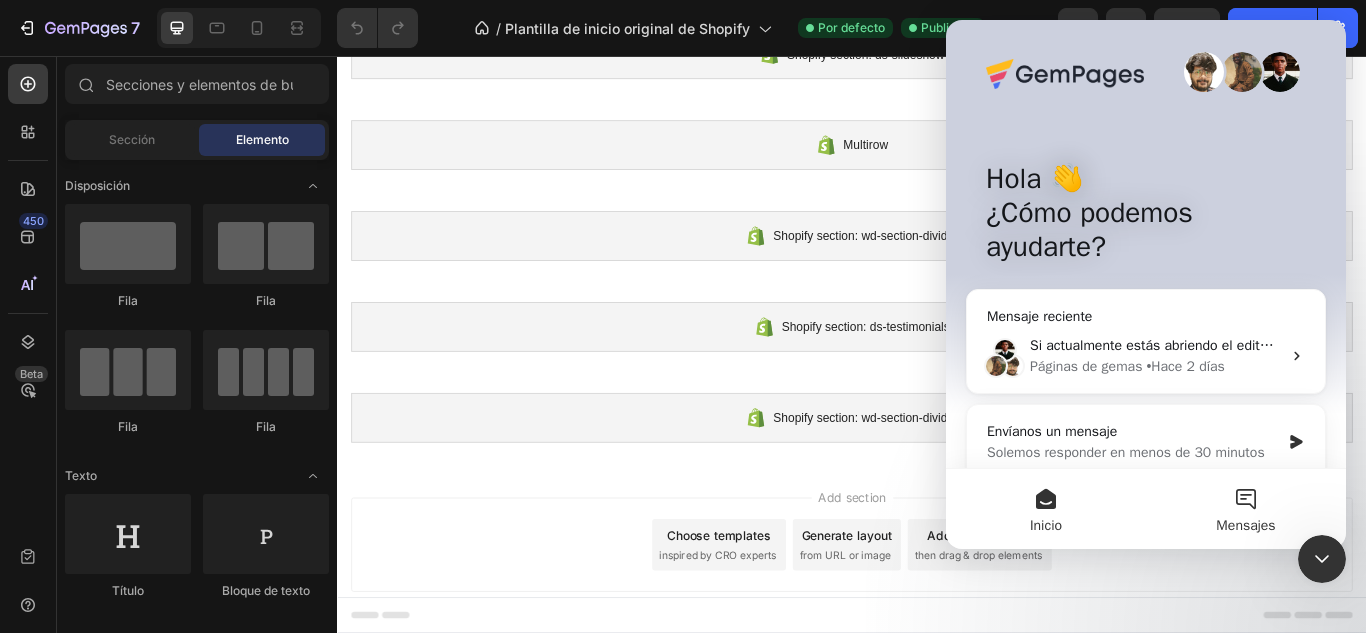 click on "Mensajes" at bounding box center (1246, 509) 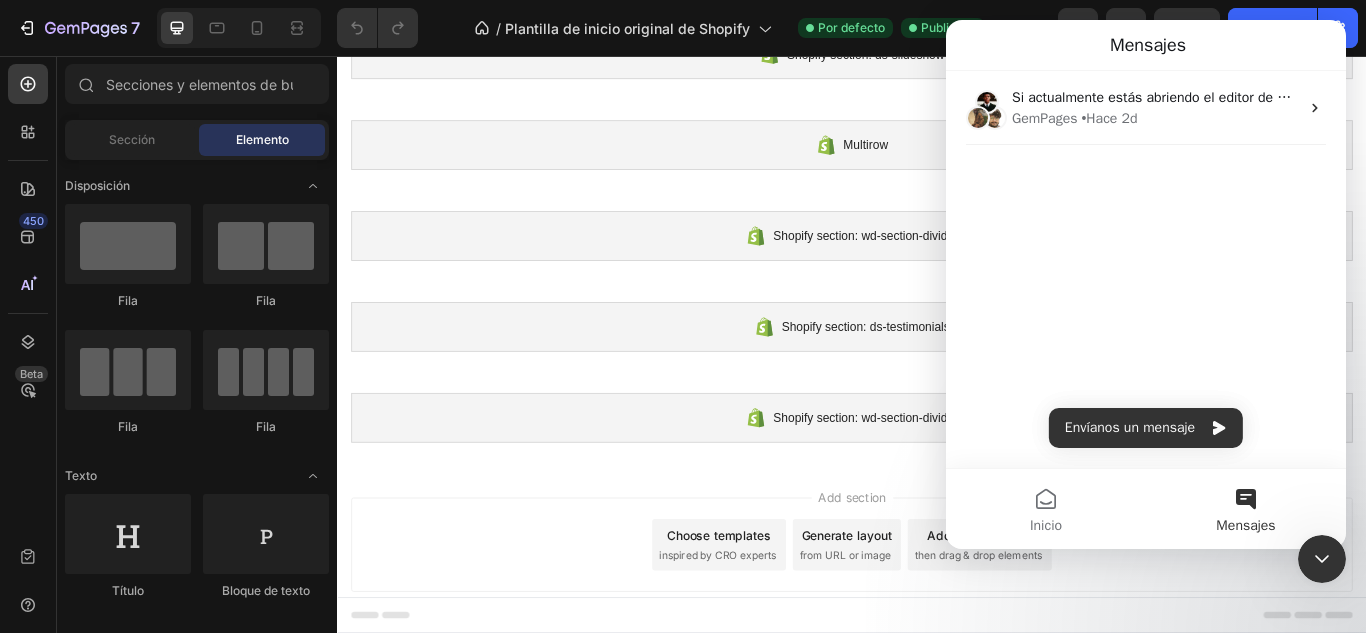 click 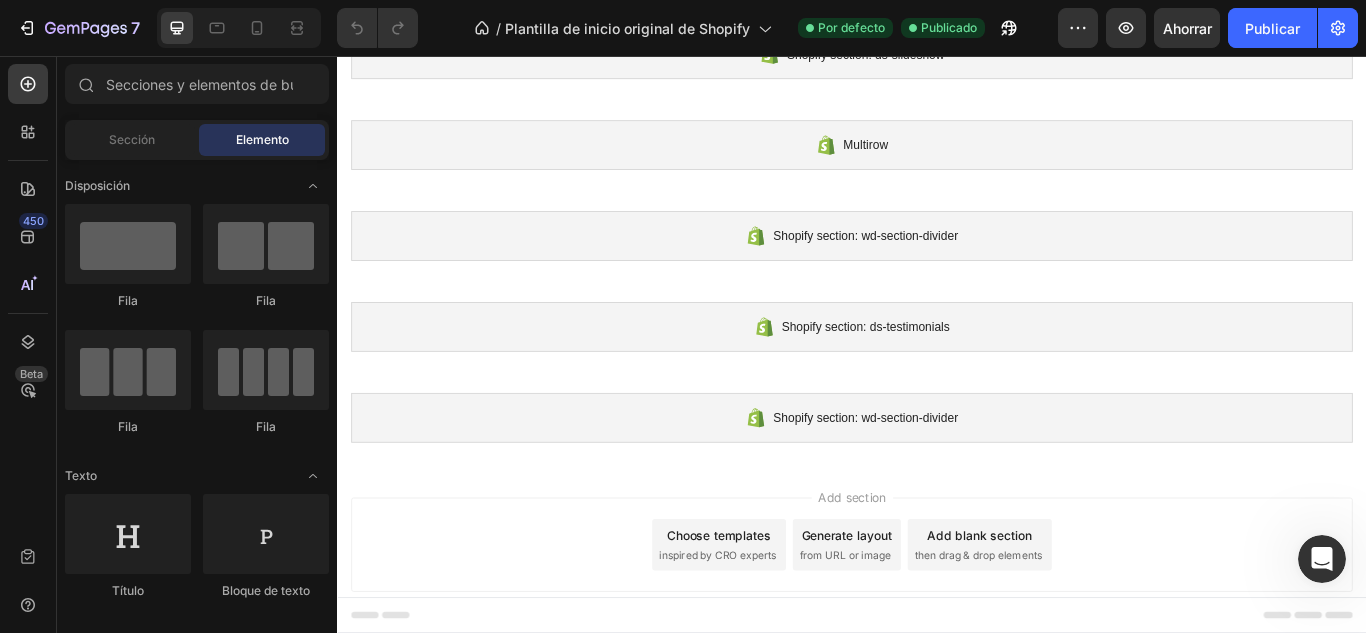 scroll, scrollTop: 0, scrollLeft: 0, axis: both 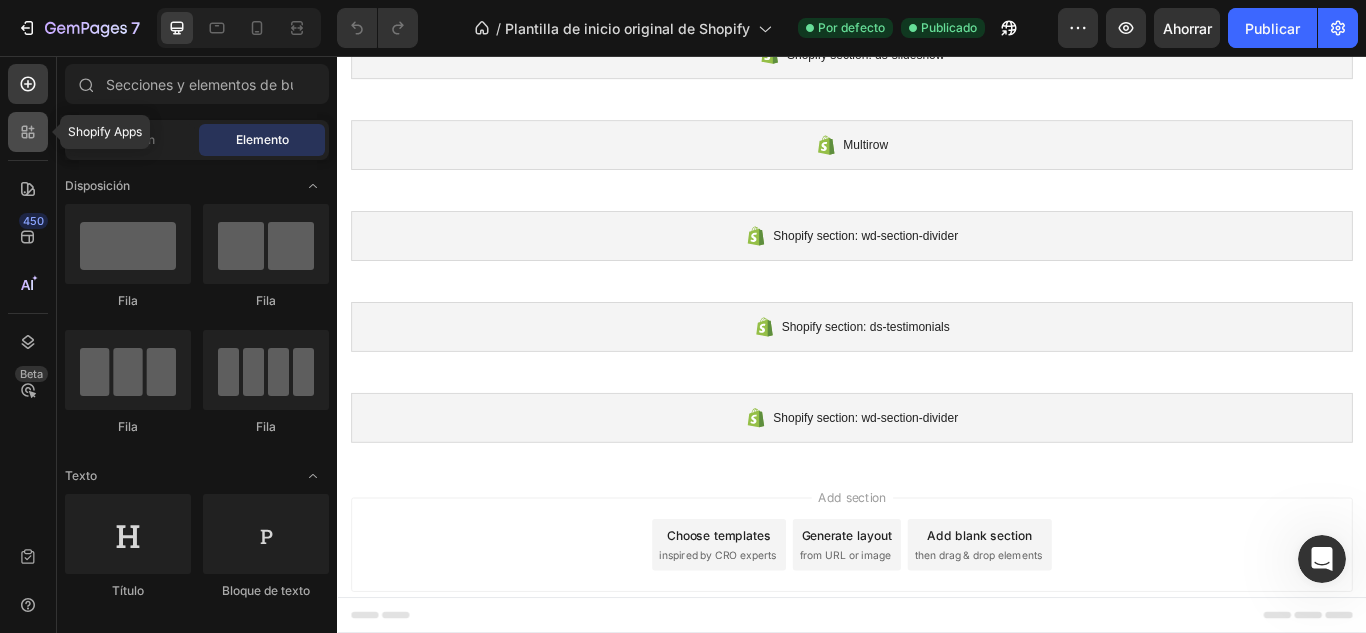 click 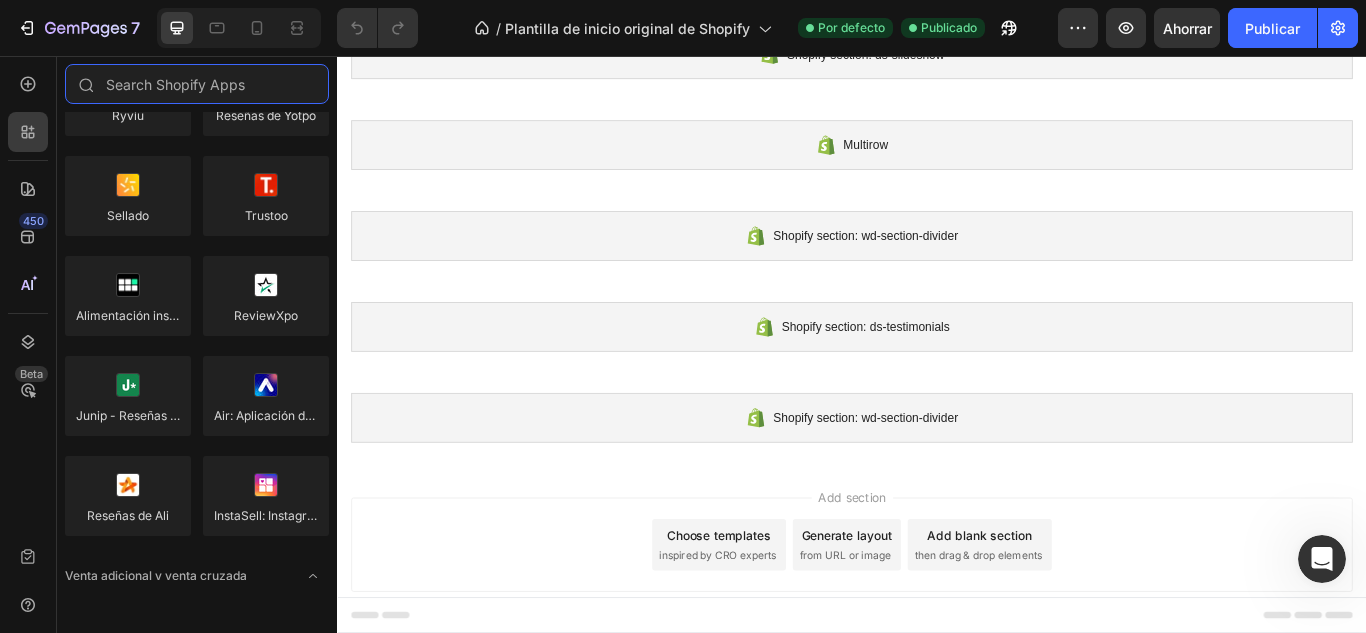 scroll, scrollTop: 100, scrollLeft: 0, axis: vertical 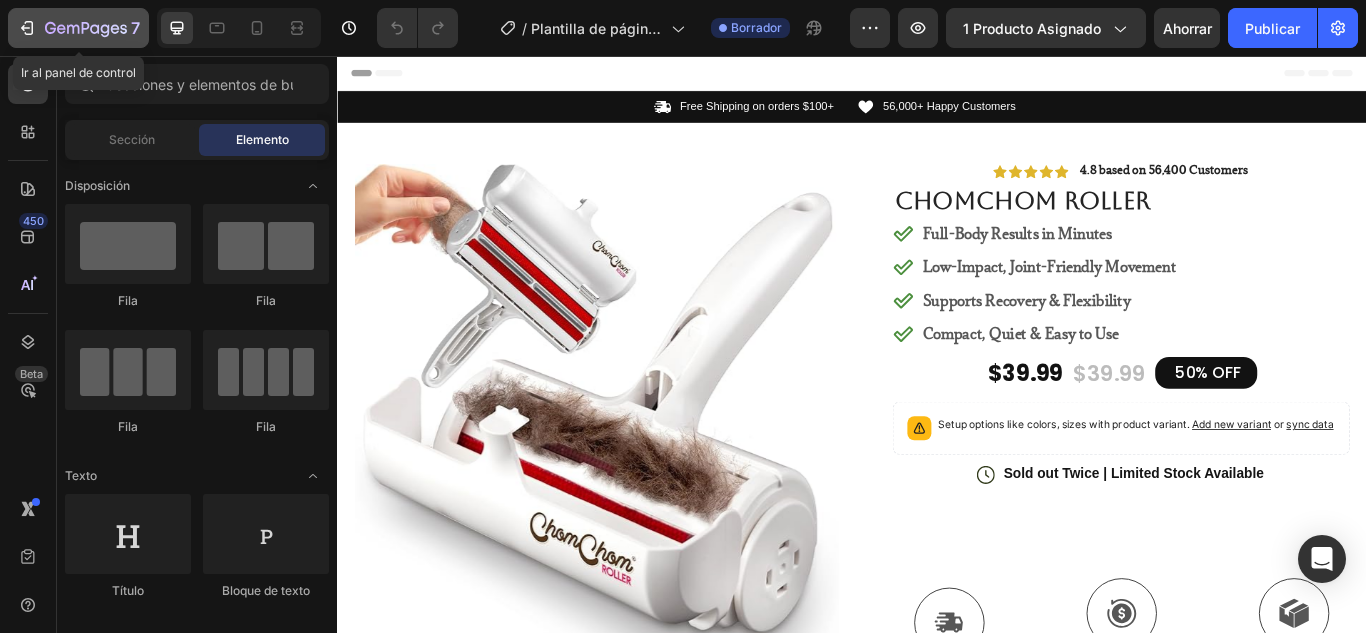 click 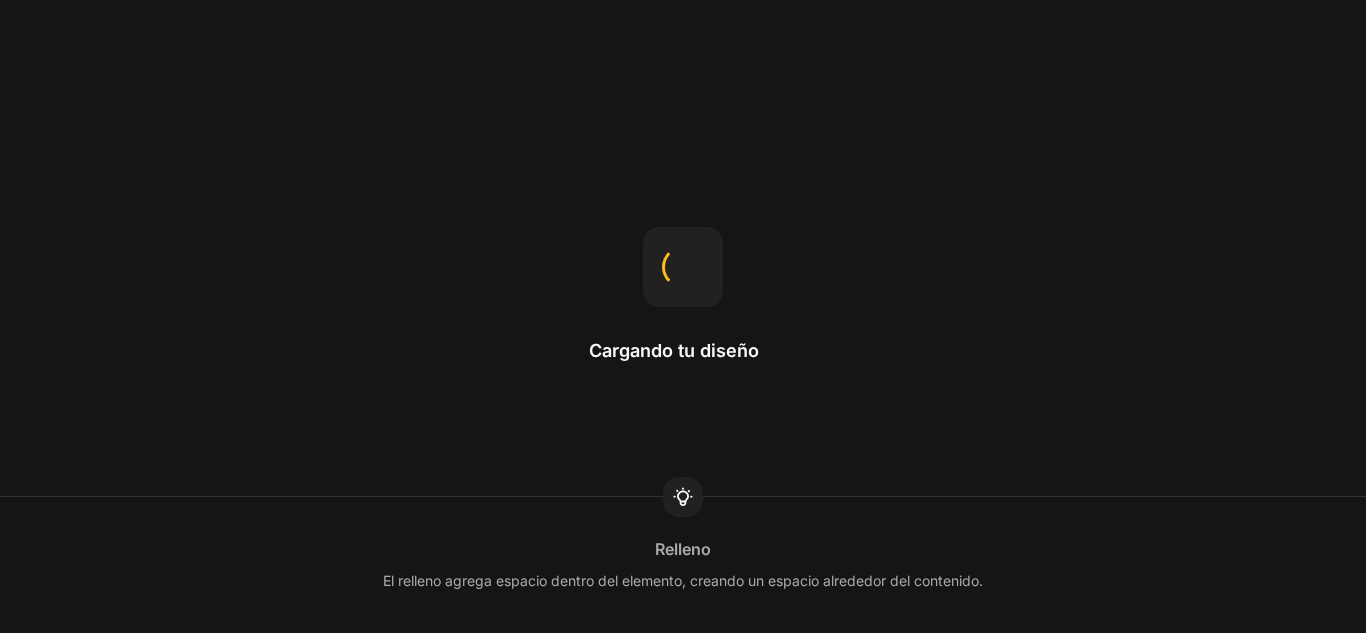 scroll, scrollTop: 0, scrollLeft: 0, axis: both 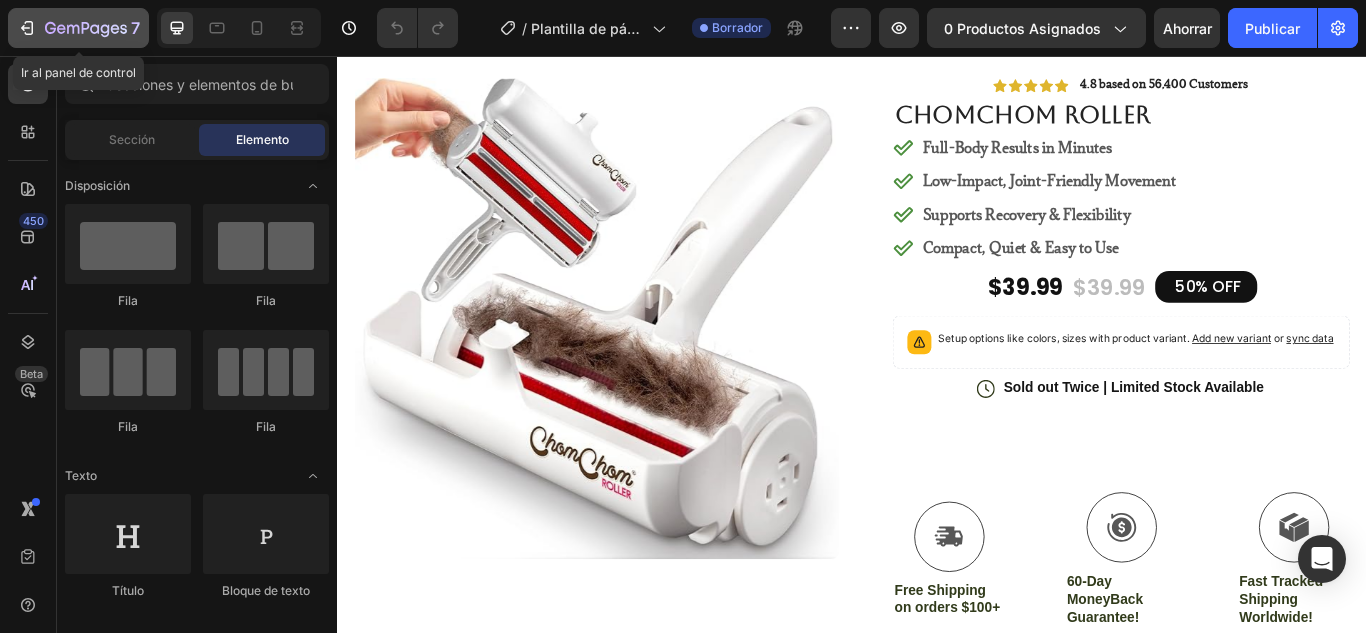click on "7" at bounding box center (78, 28) 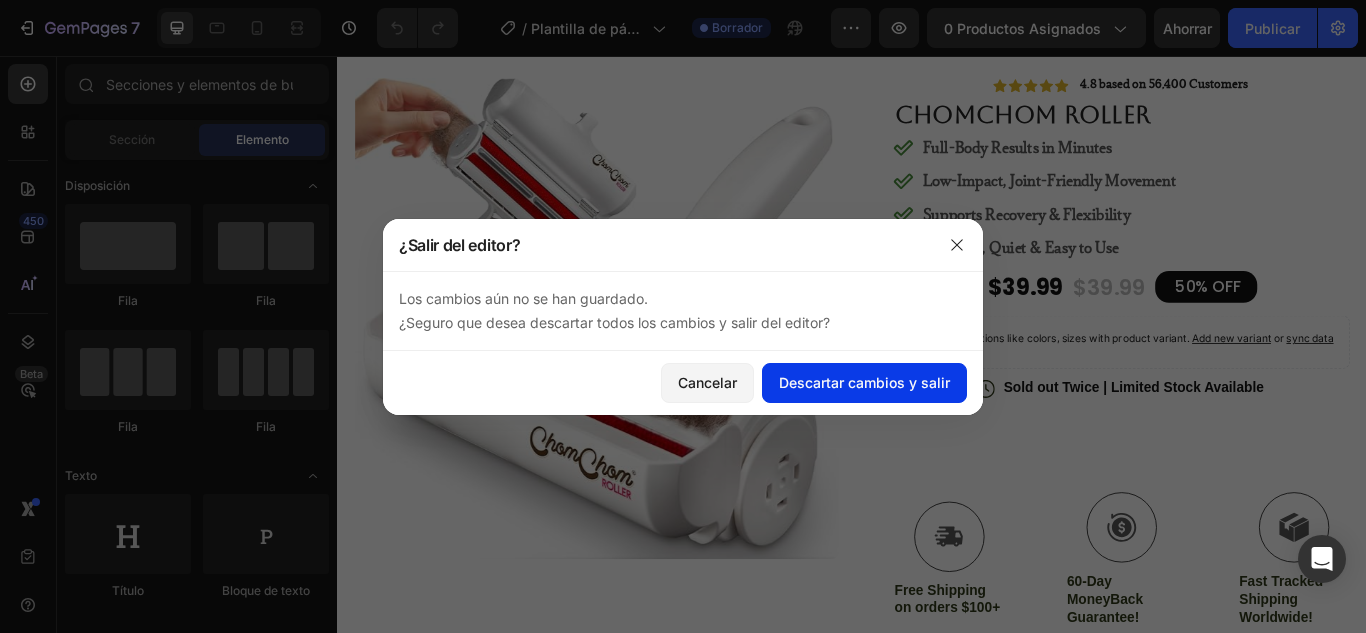 click on "Descartar cambios y salir" 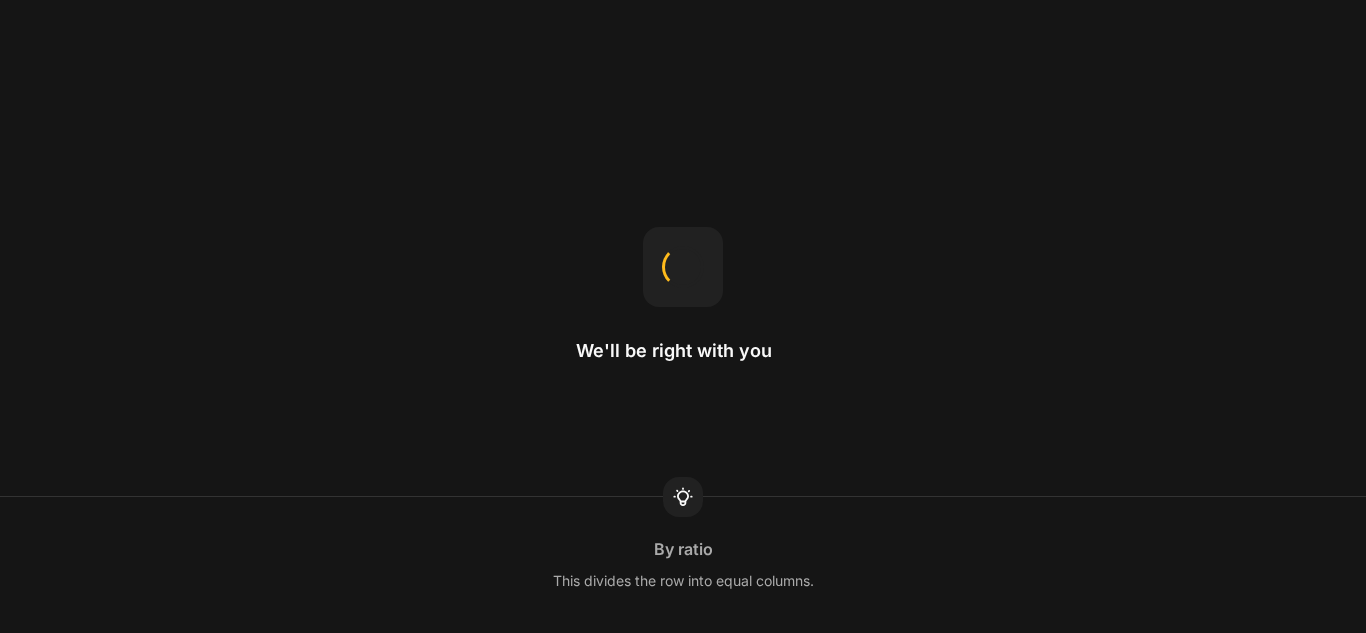 scroll, scrollTop: 0, scrollLeft: 0, axis: both 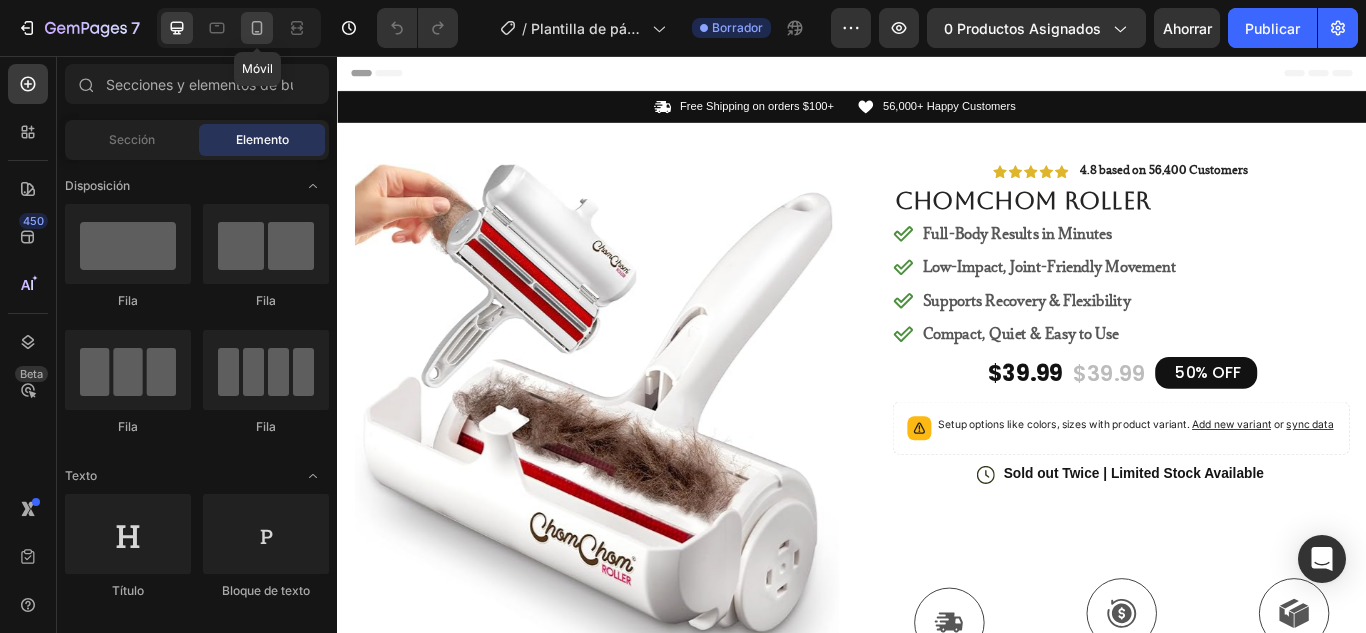 click 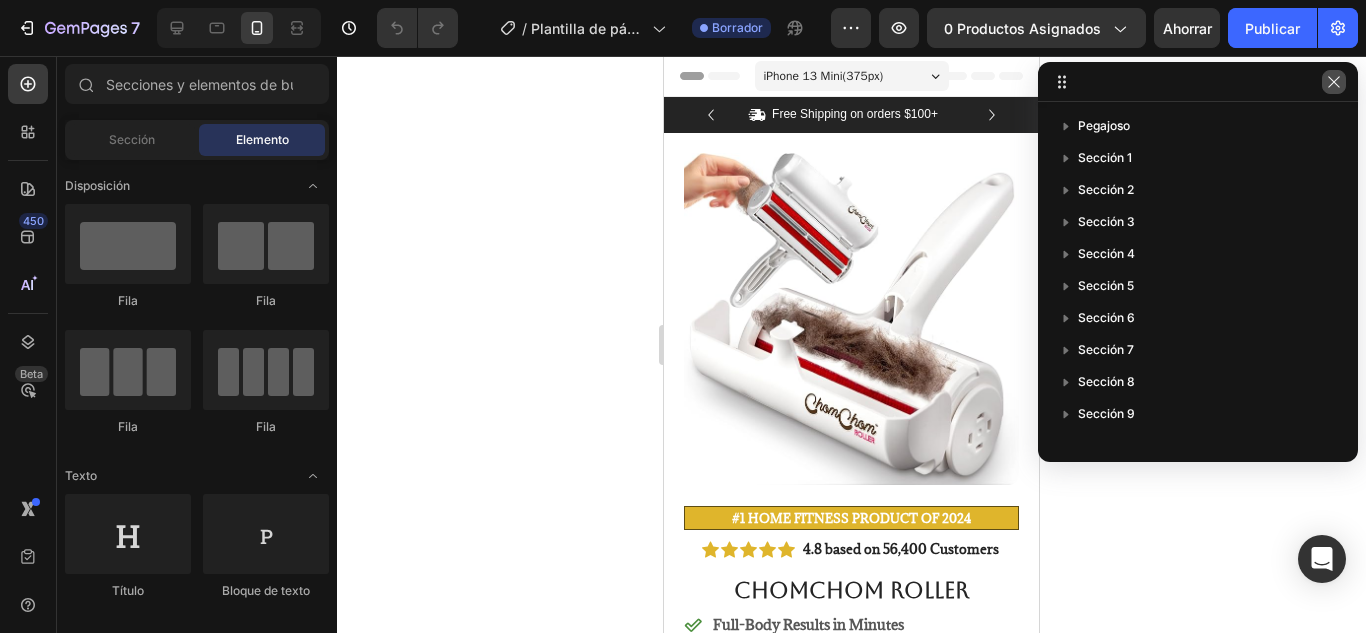 click 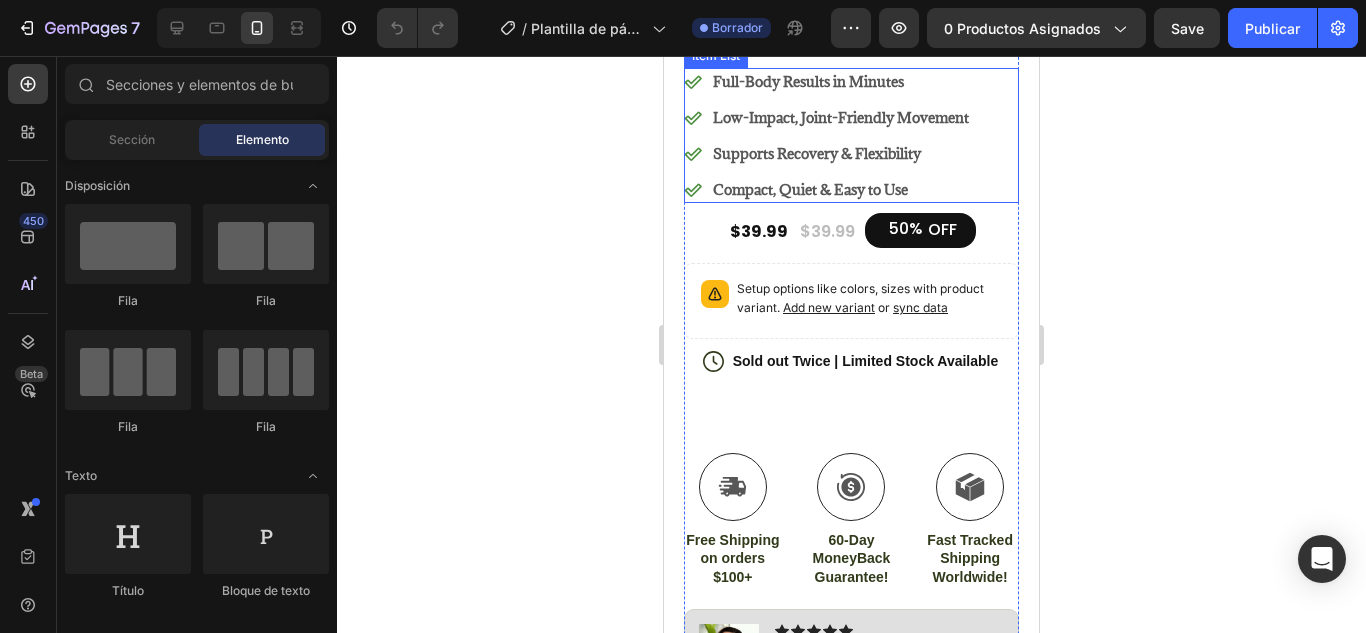 scroll, scrollTop: 600, scrollLeft: 0, axis: vertical 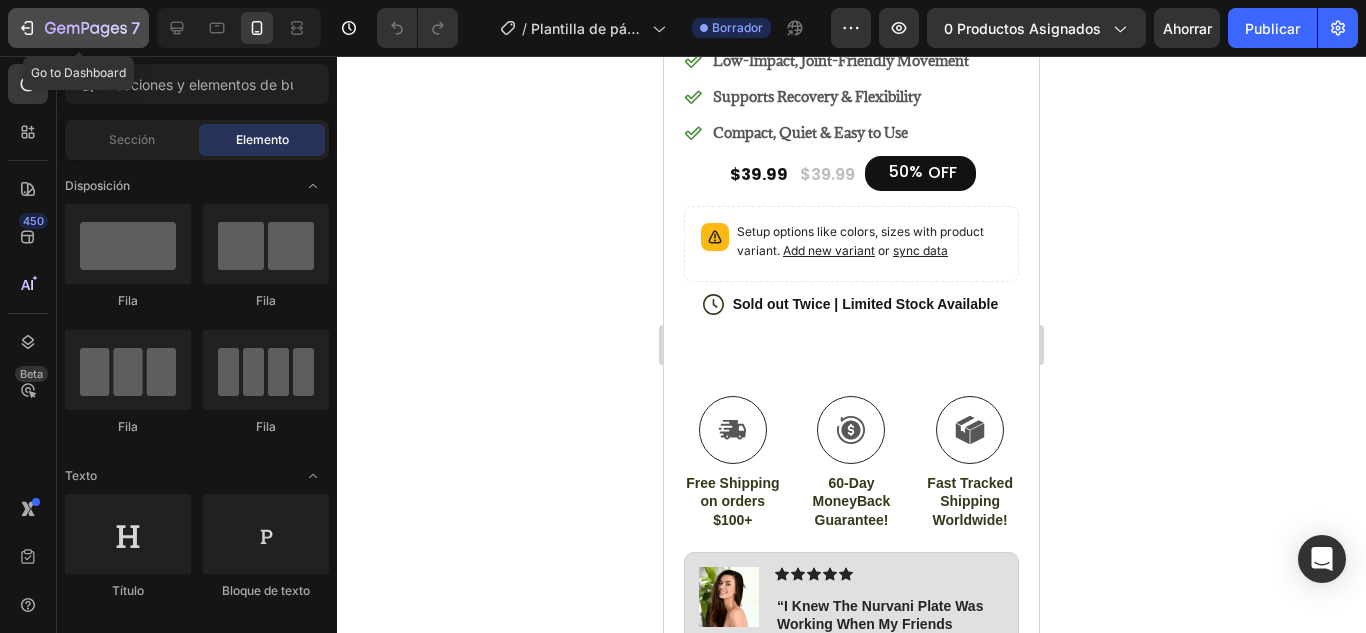 click 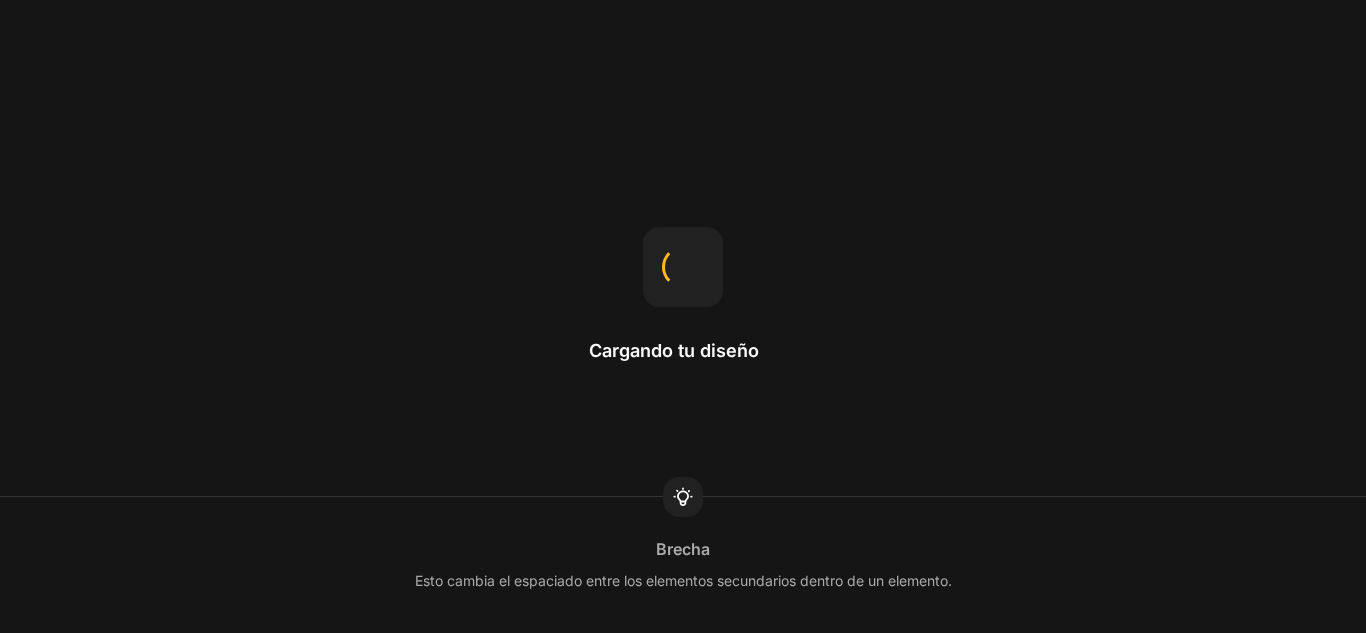scroll, scrollTop: 0, scrollLeft: 0, axis: both 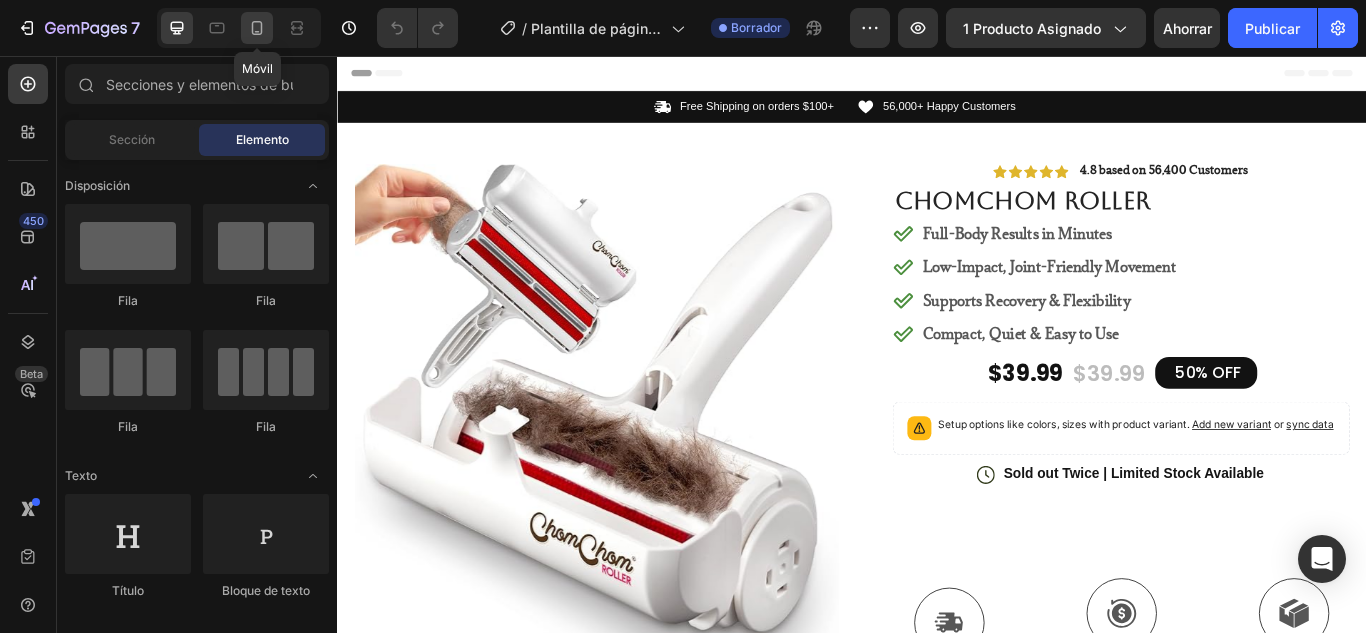 click 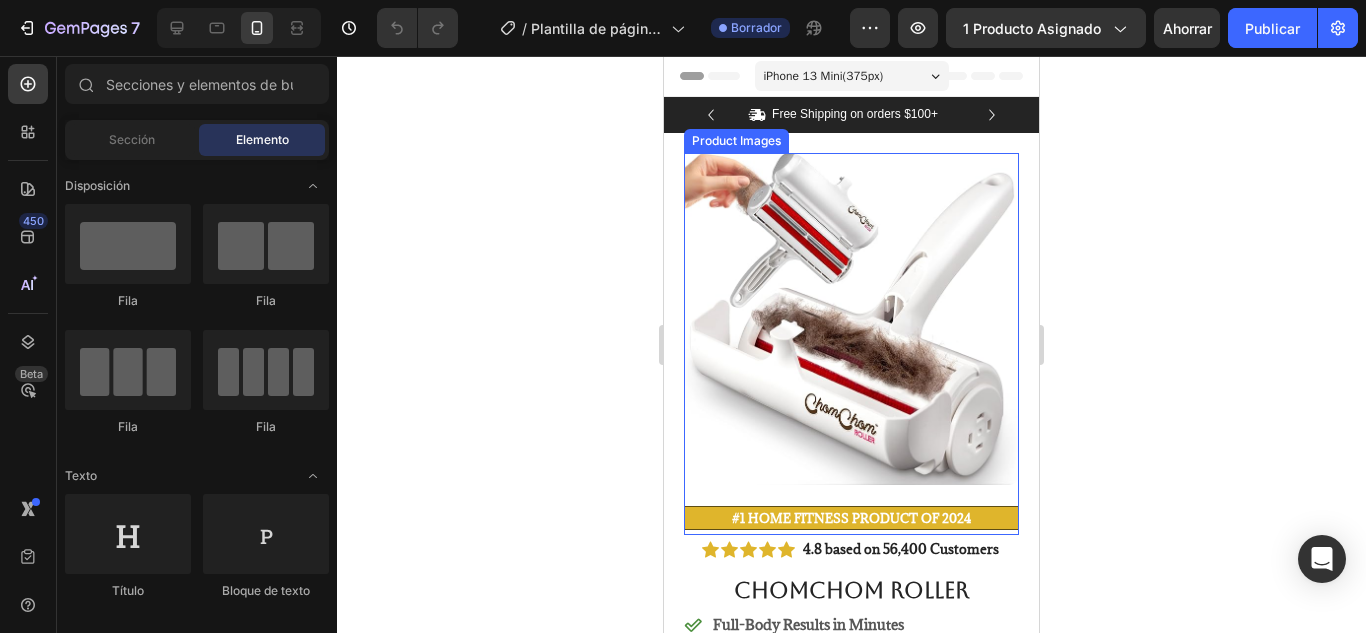click at bounding box center (851, 319) 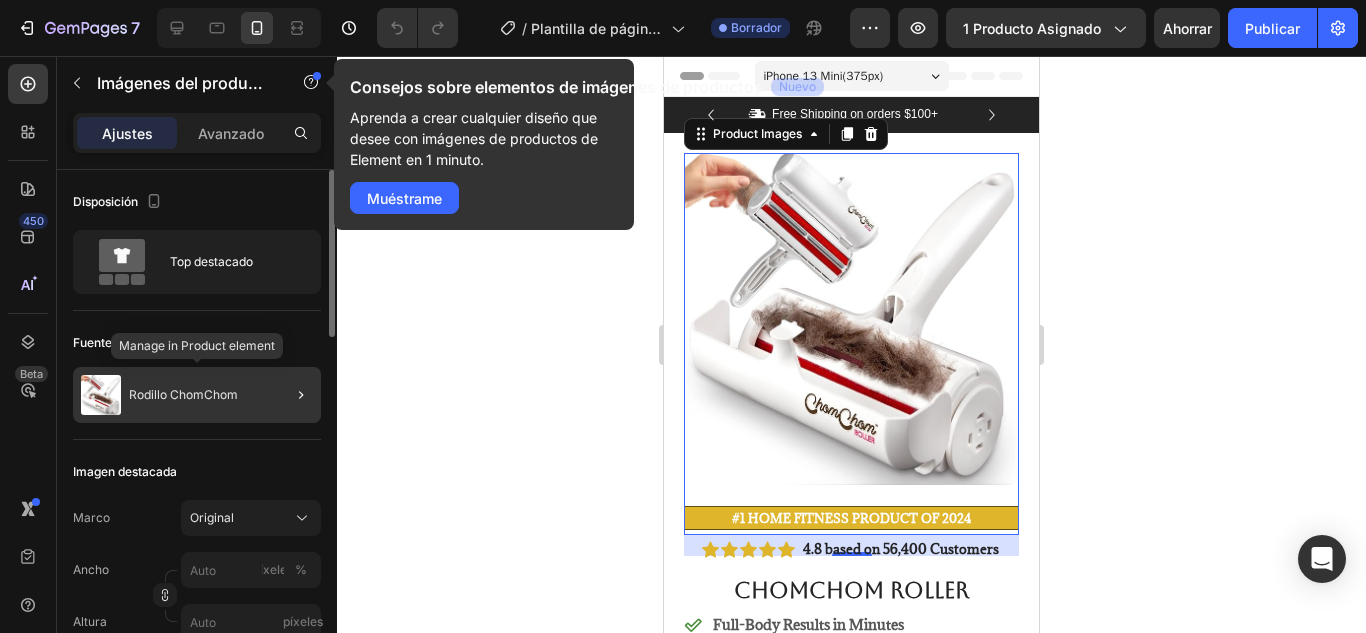 click on "Rodillo ChomChom" at bounding box center (183, 394) 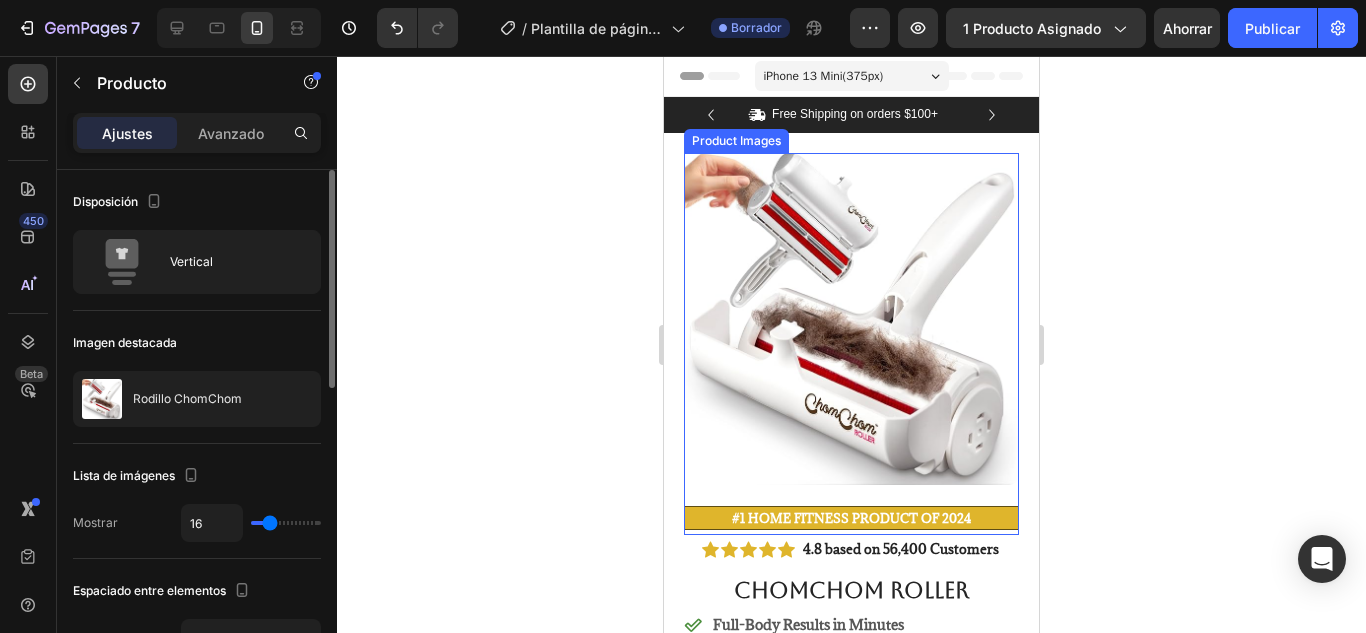 click at bounding box center (851, 319) 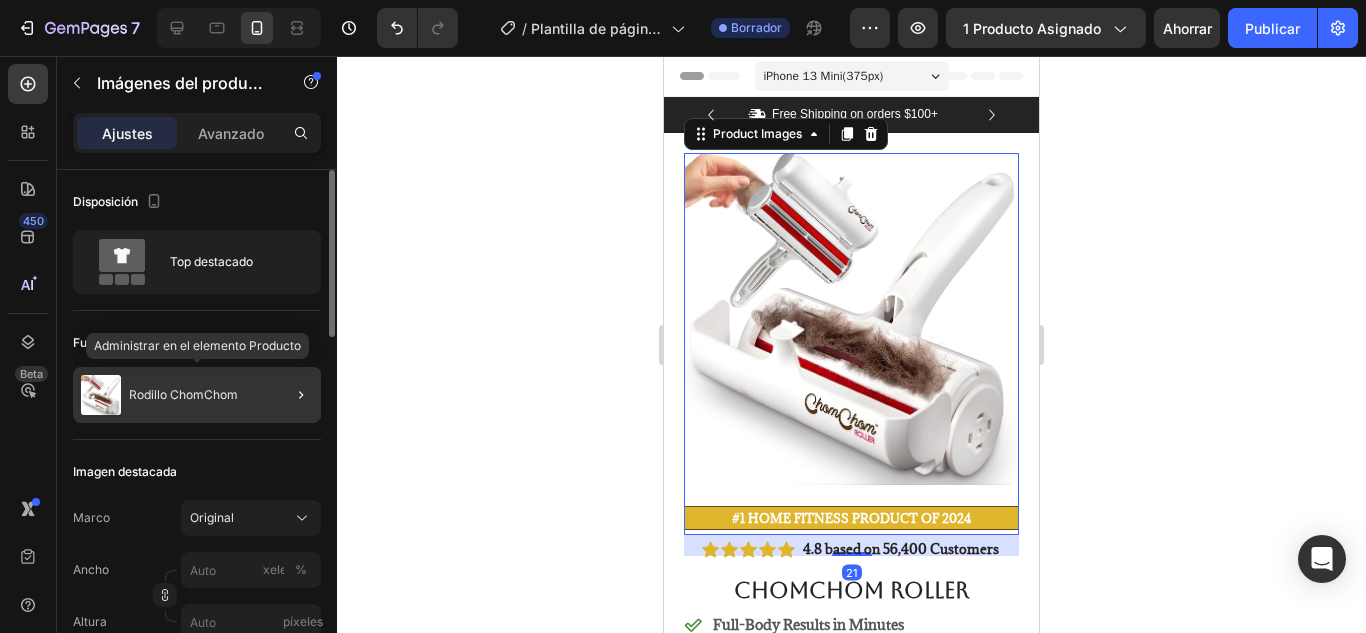 click on "Rodillo ChomChom" at bounding box center [183, 394] 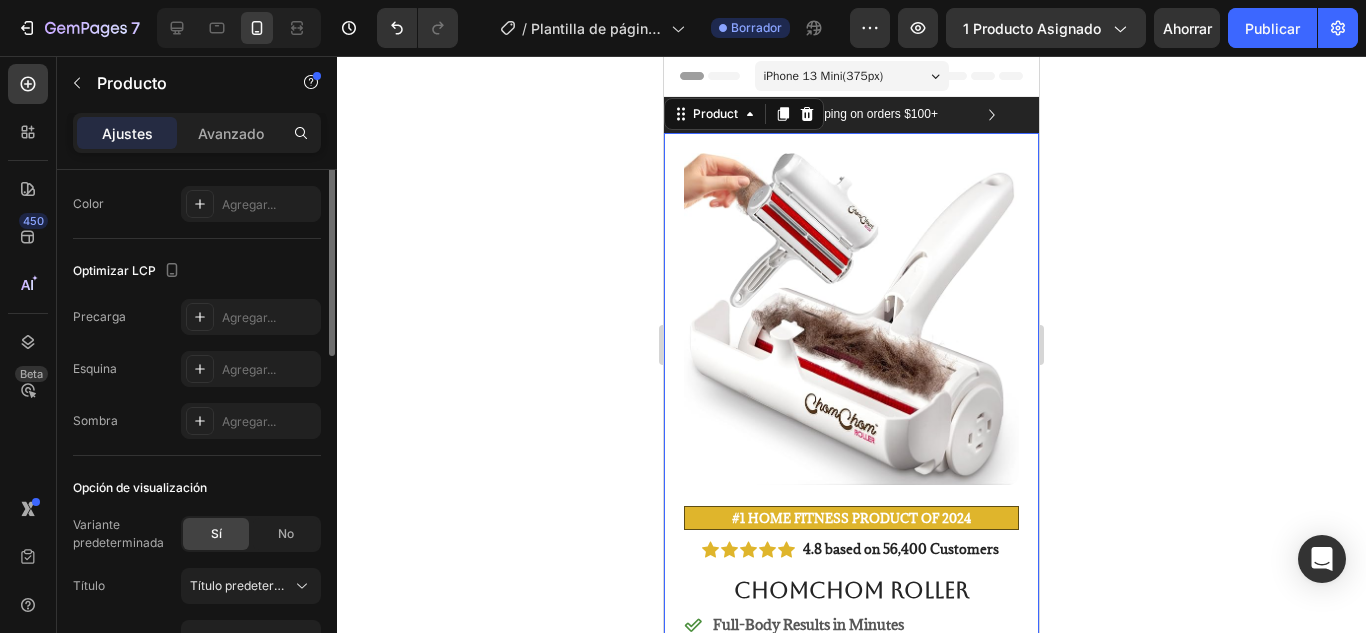 scroll, scrollTop: 0, scrollLeft: 0, axis: both 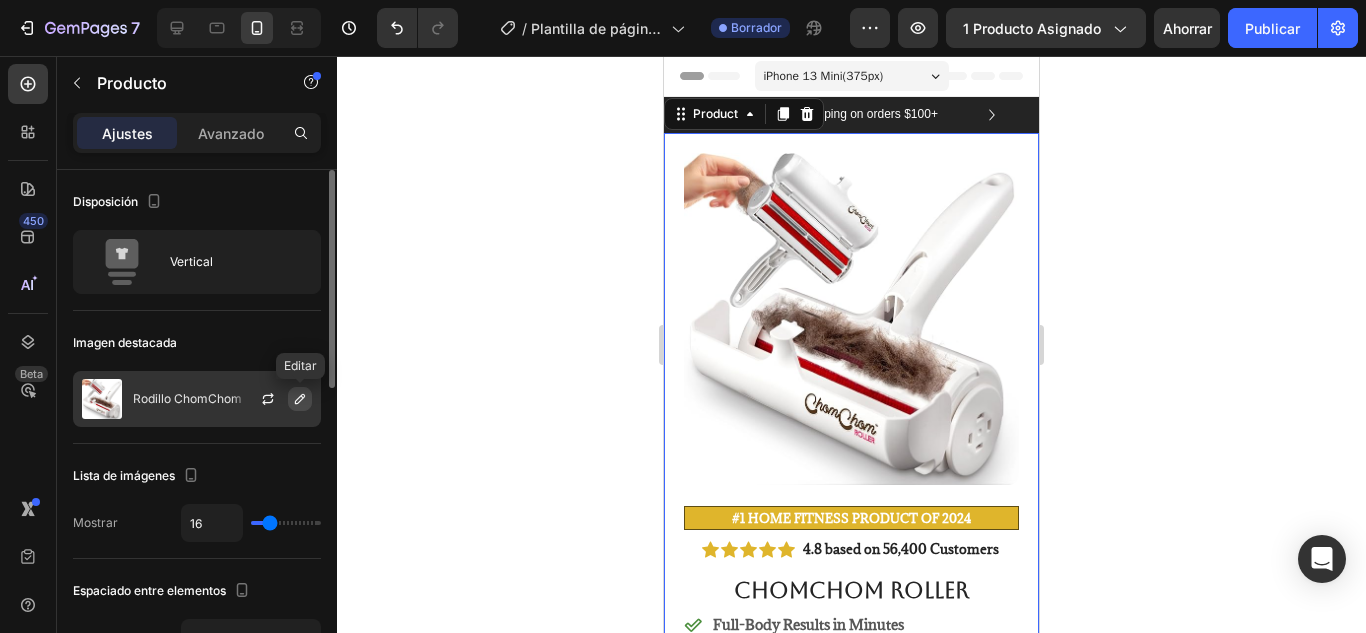 click 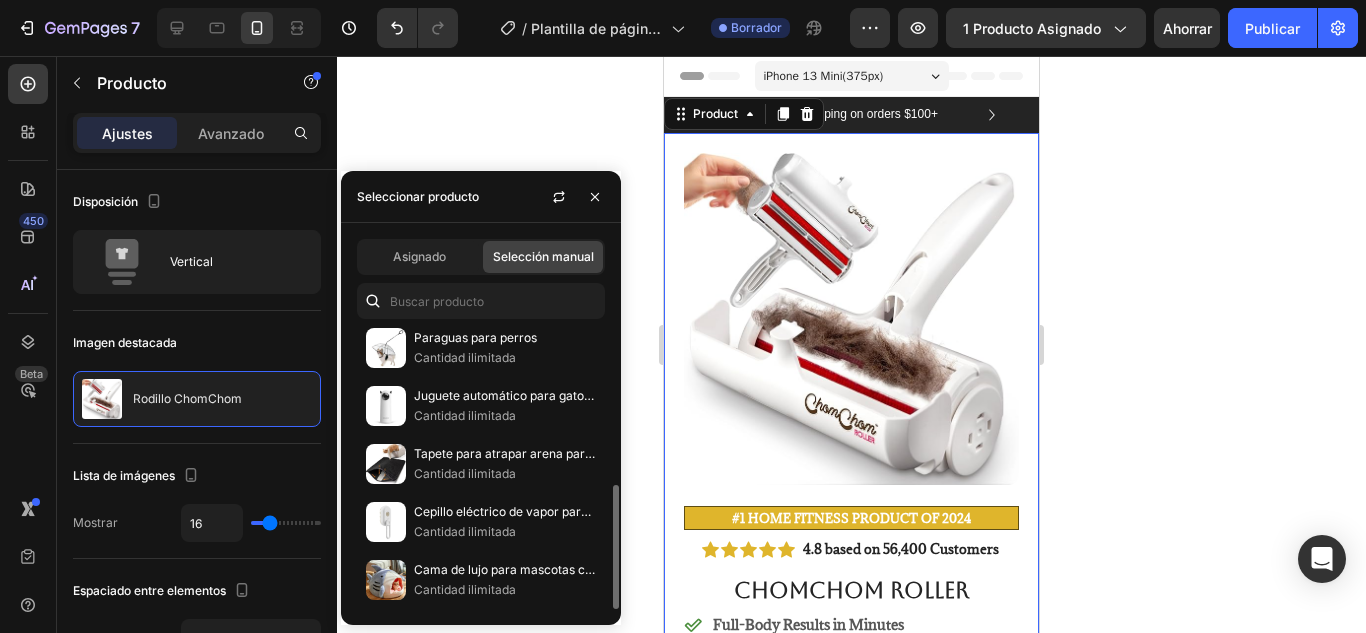 scroll, scrollTop: 0, scrollLeft: 0, axis: both 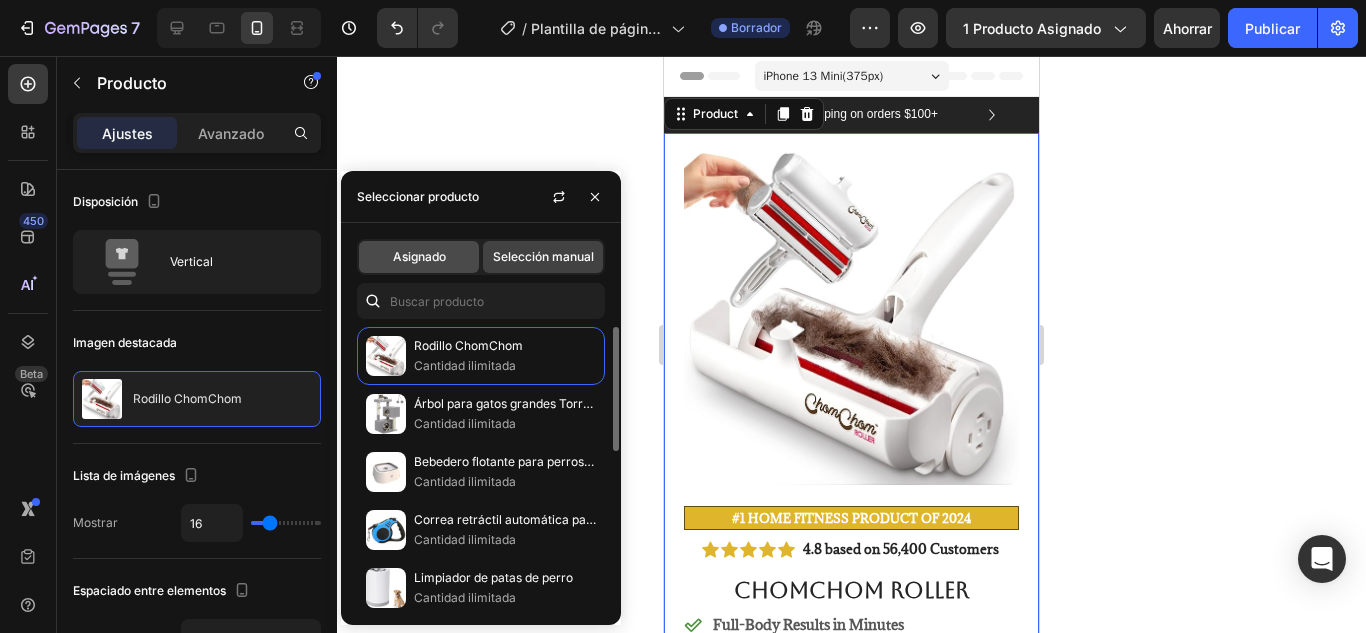 click on "Asignado" at bounding box center (419, 256) 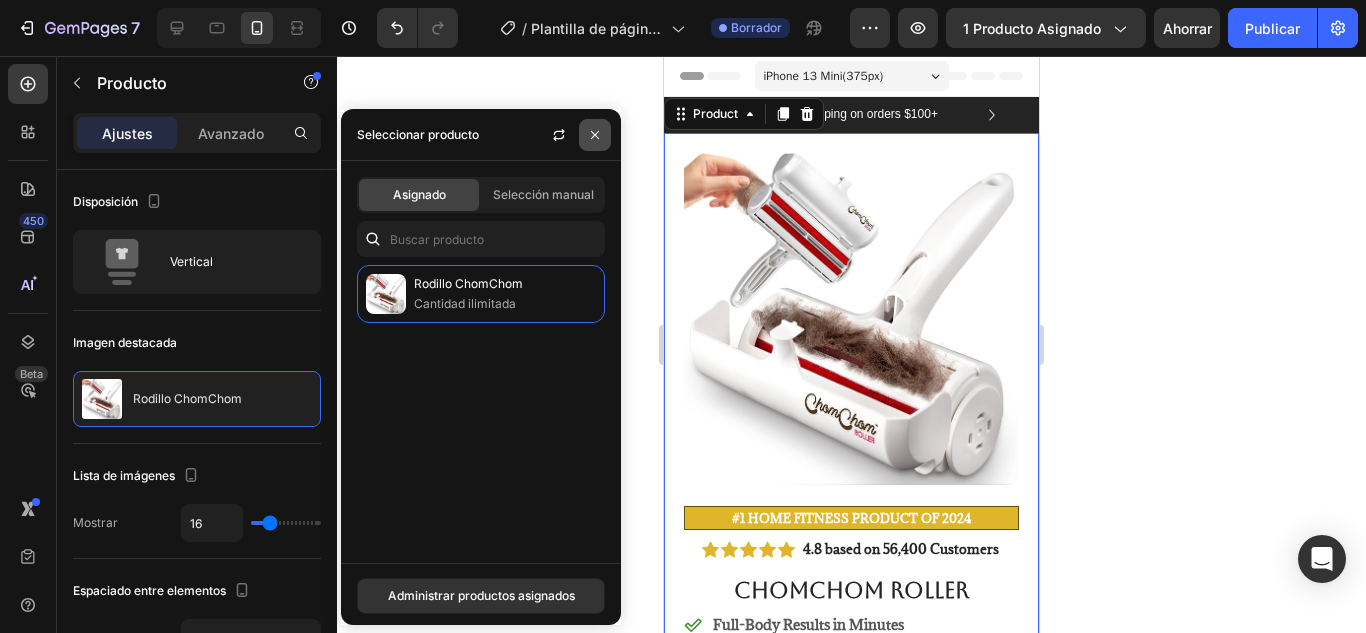 click 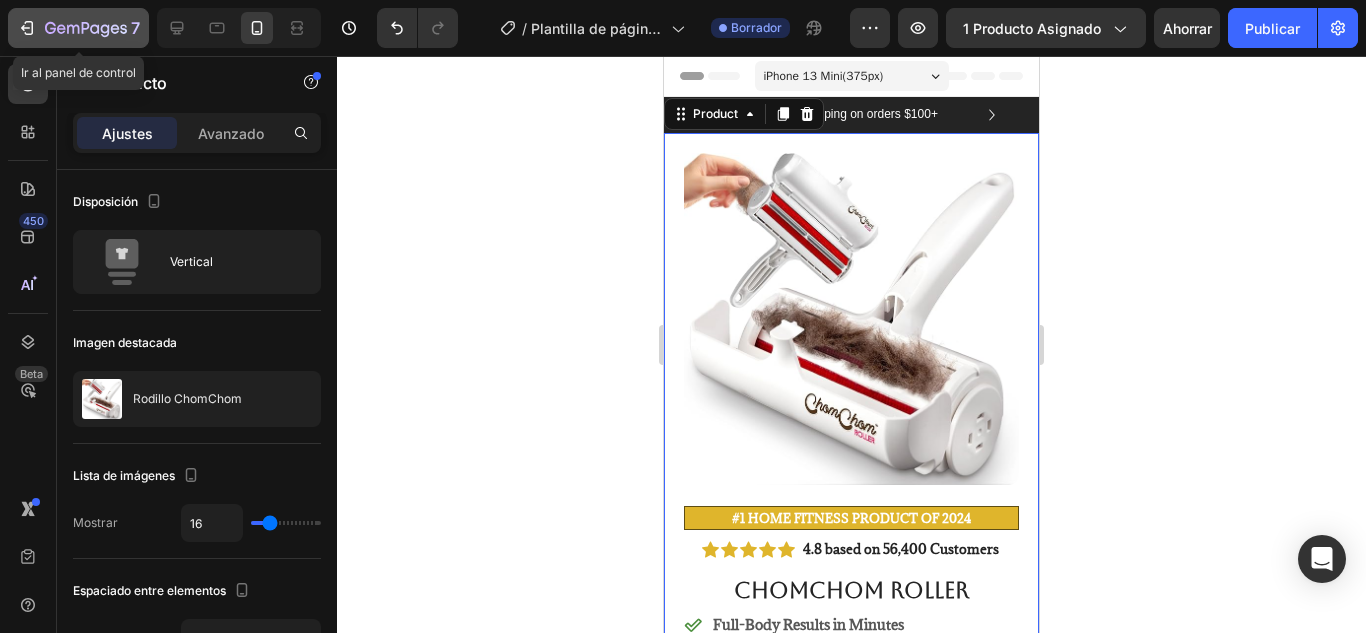 click 